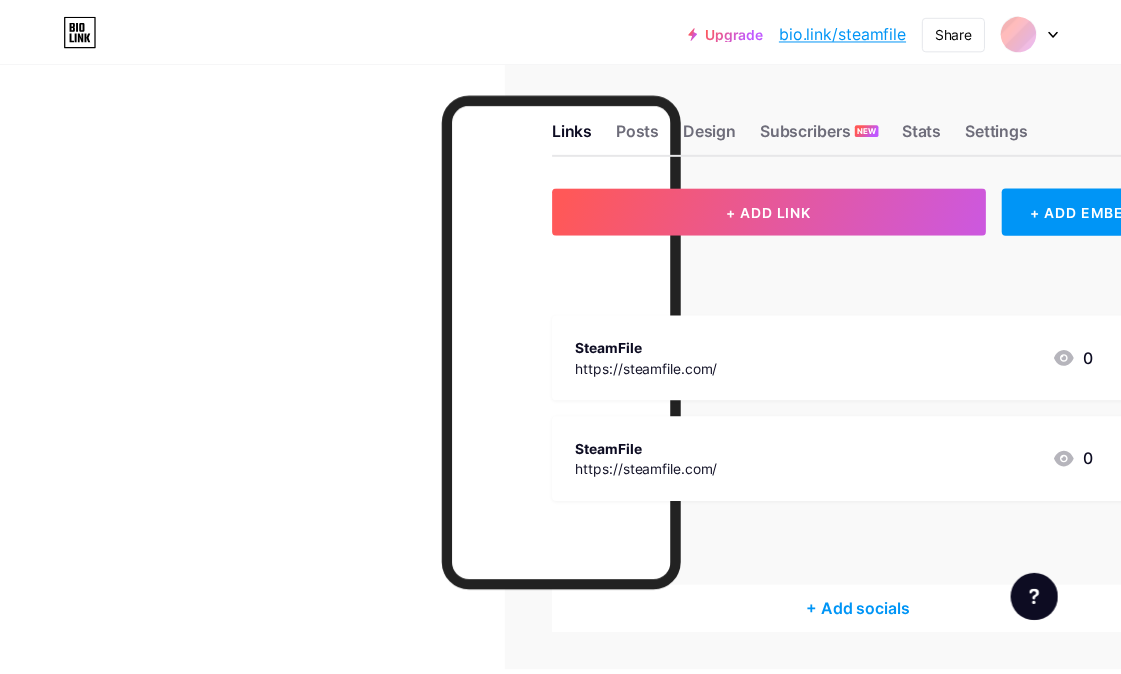scroll, scrollTop: 0, scrollLeft: 0, axis: both 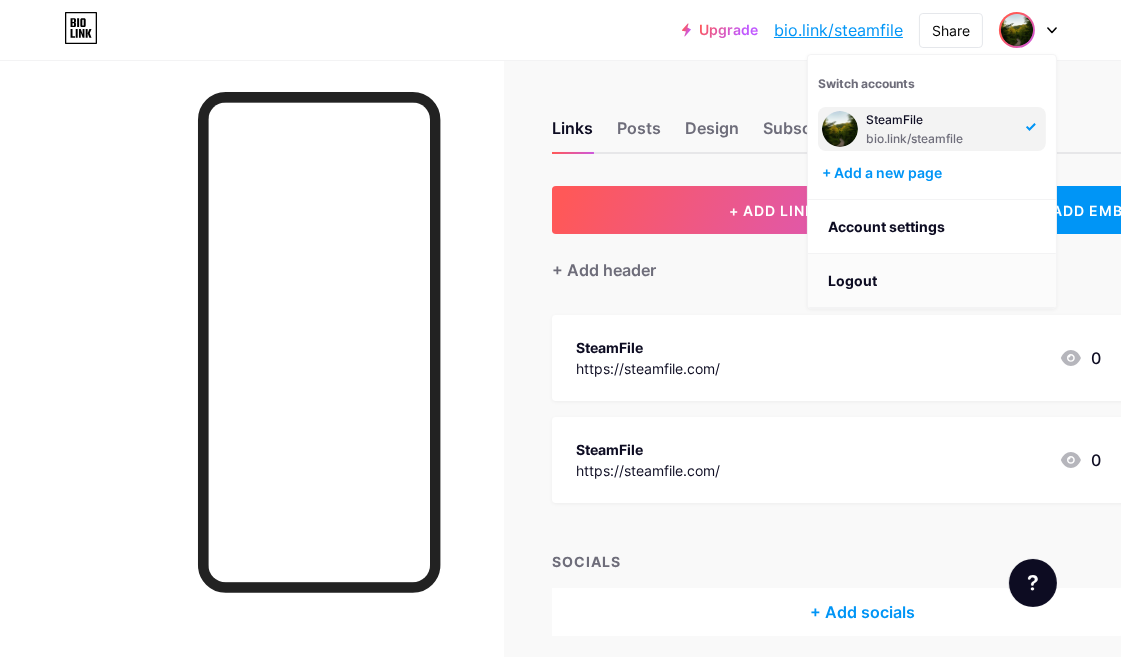 click on "Logout" at bounding box center (932, 281) 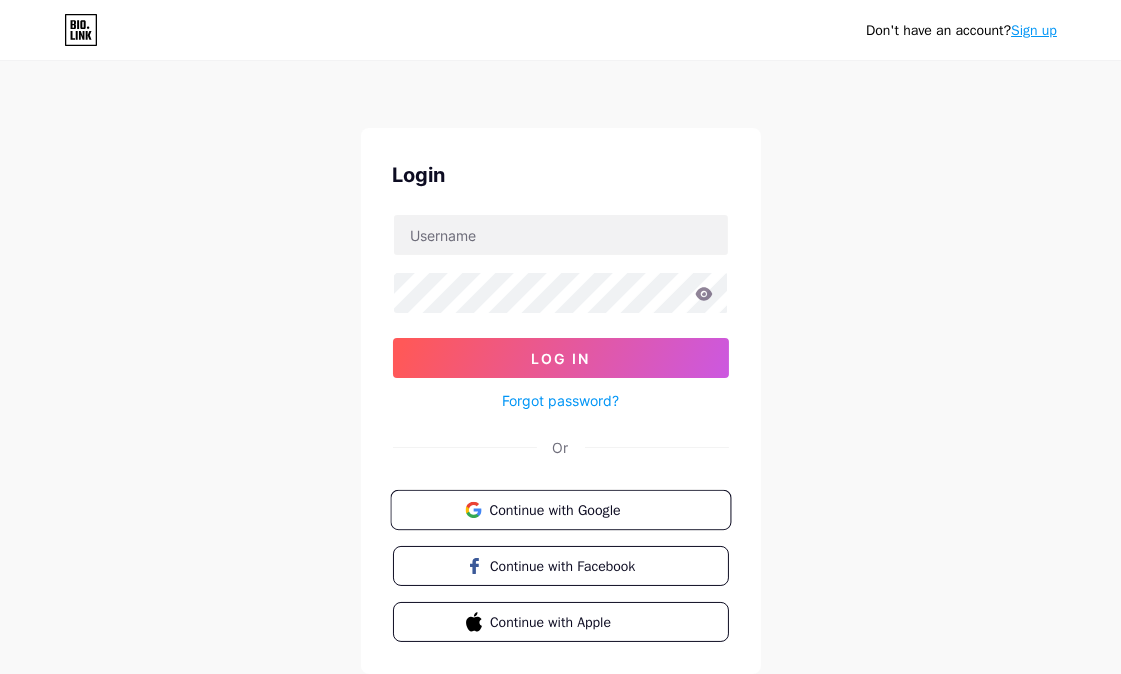 click on "Continue with Google" at bounding box center (572, 509) 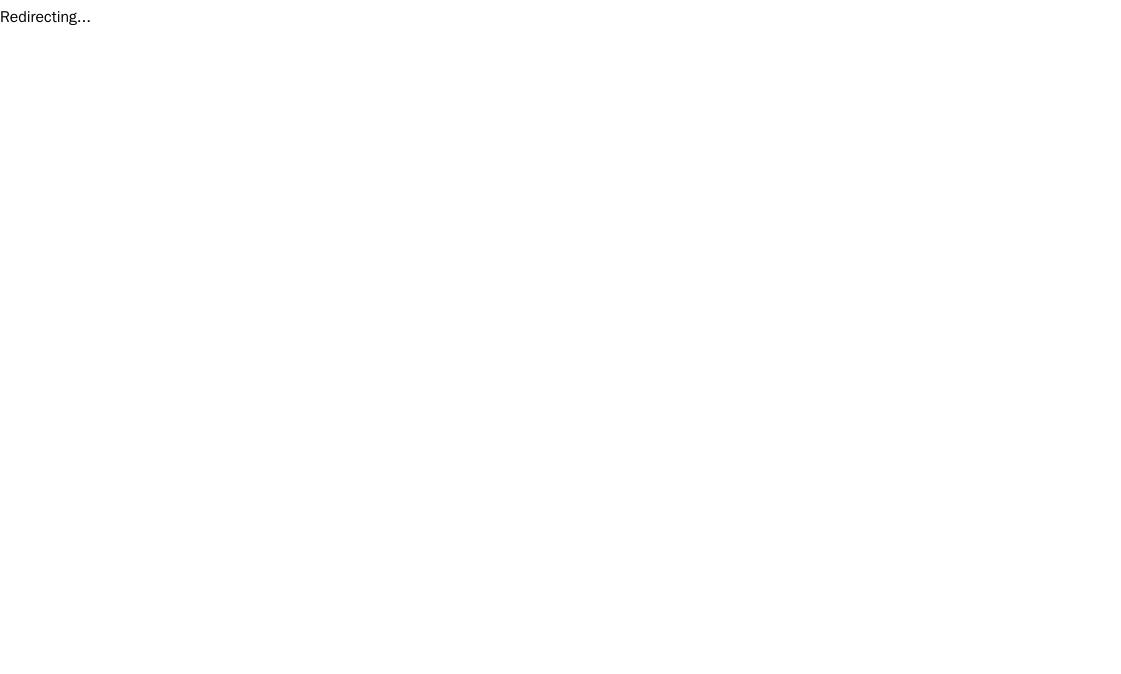 scroll, scrollTop: 0, scrollLeft: 0, axis: both 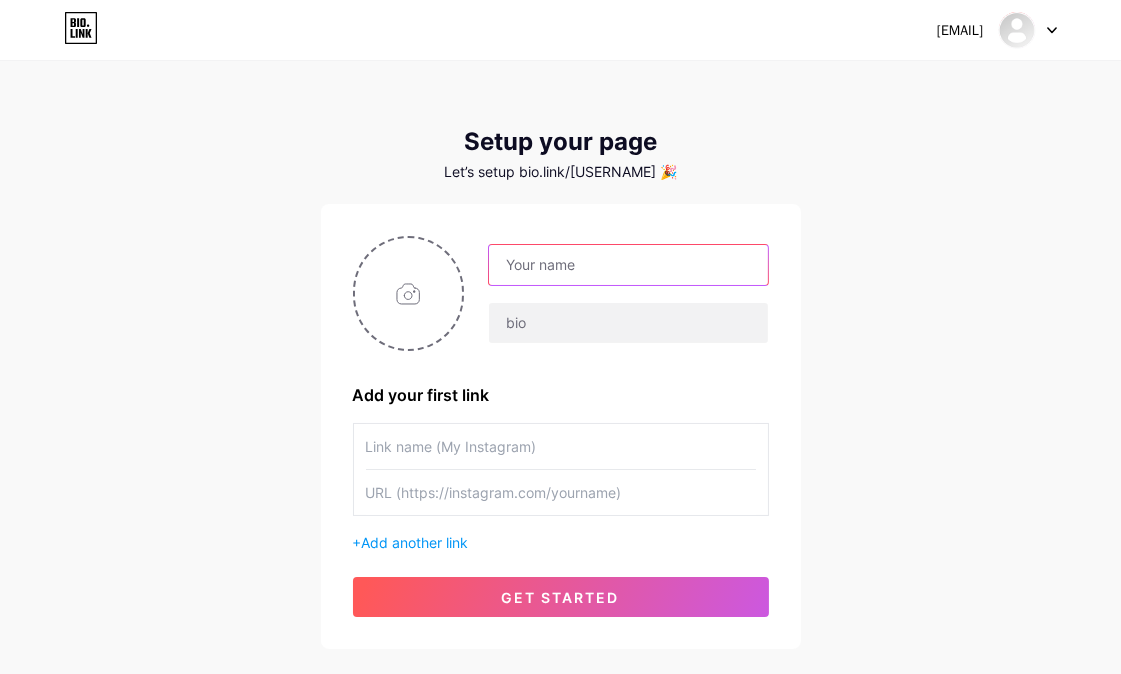 click at bounding box center (628, 265) 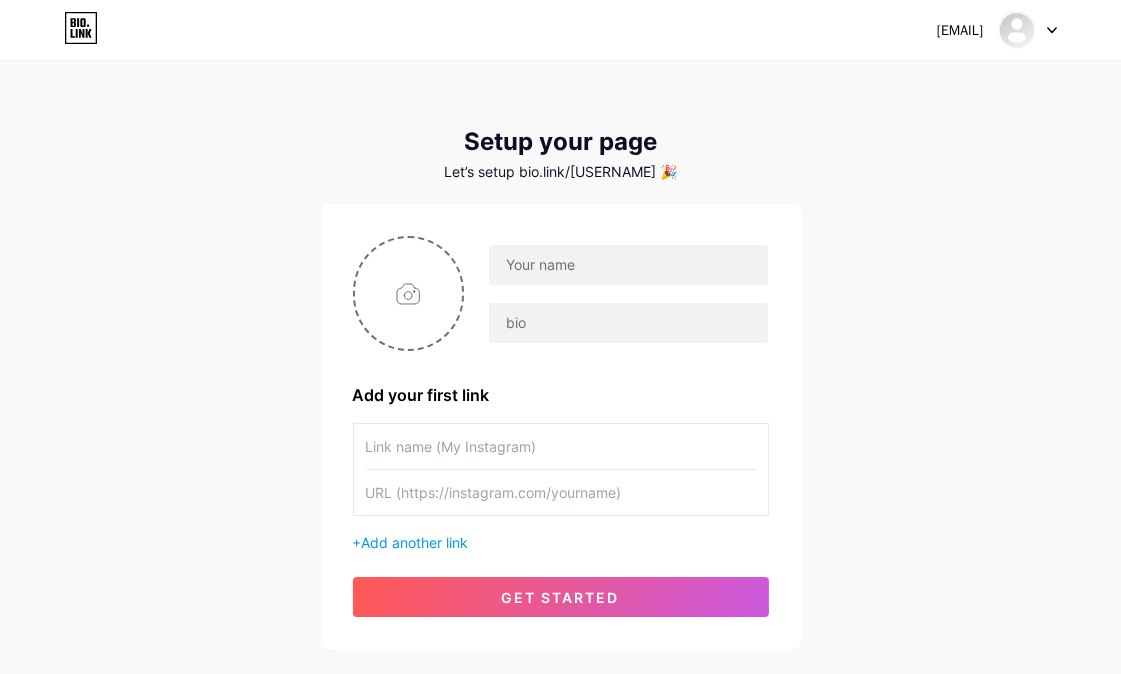 click at bounding box center (561, 446) 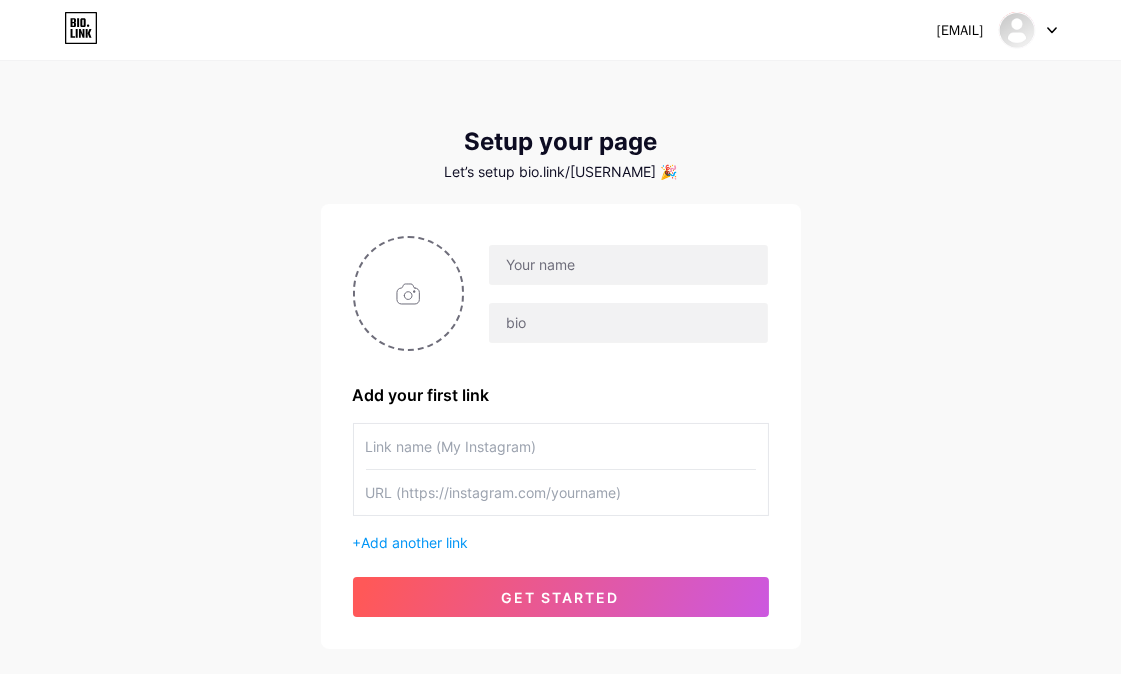 click at bounding box center [561, 492] 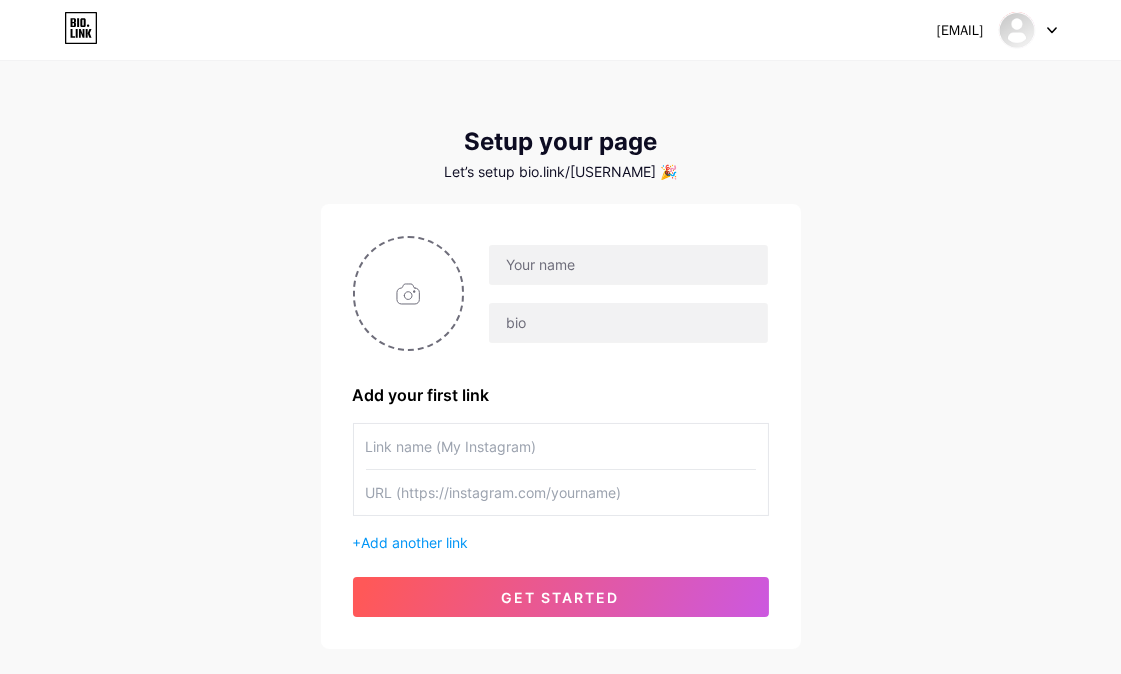 paste on "https://baselight.app/" 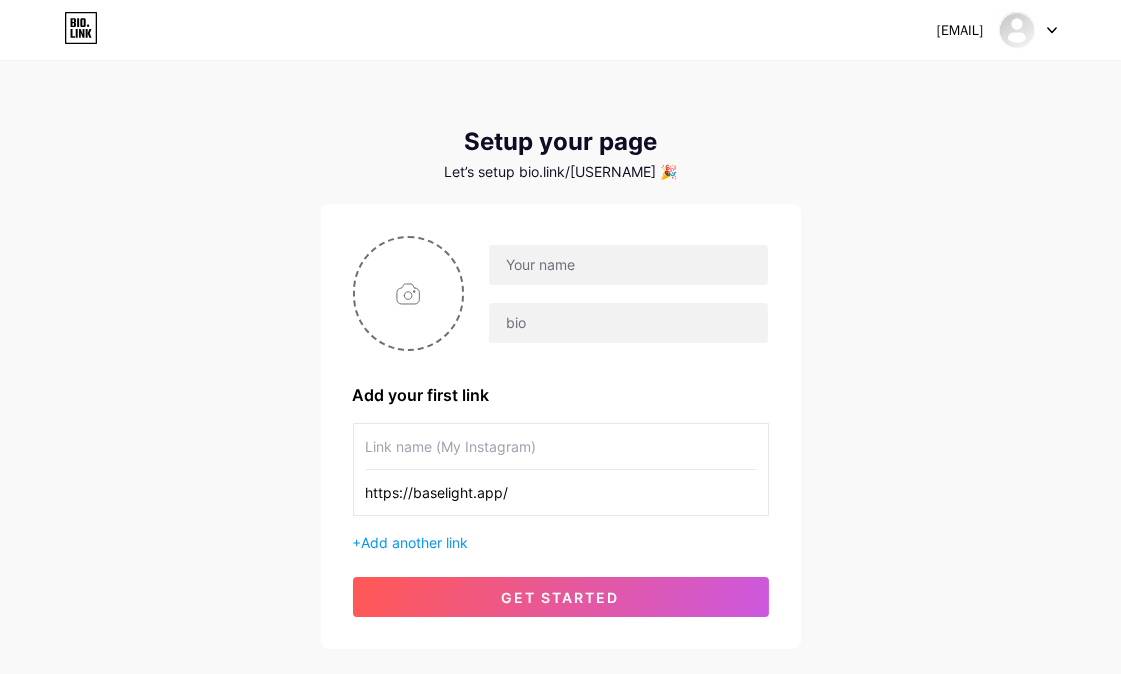 type on "https://baselight.app/" 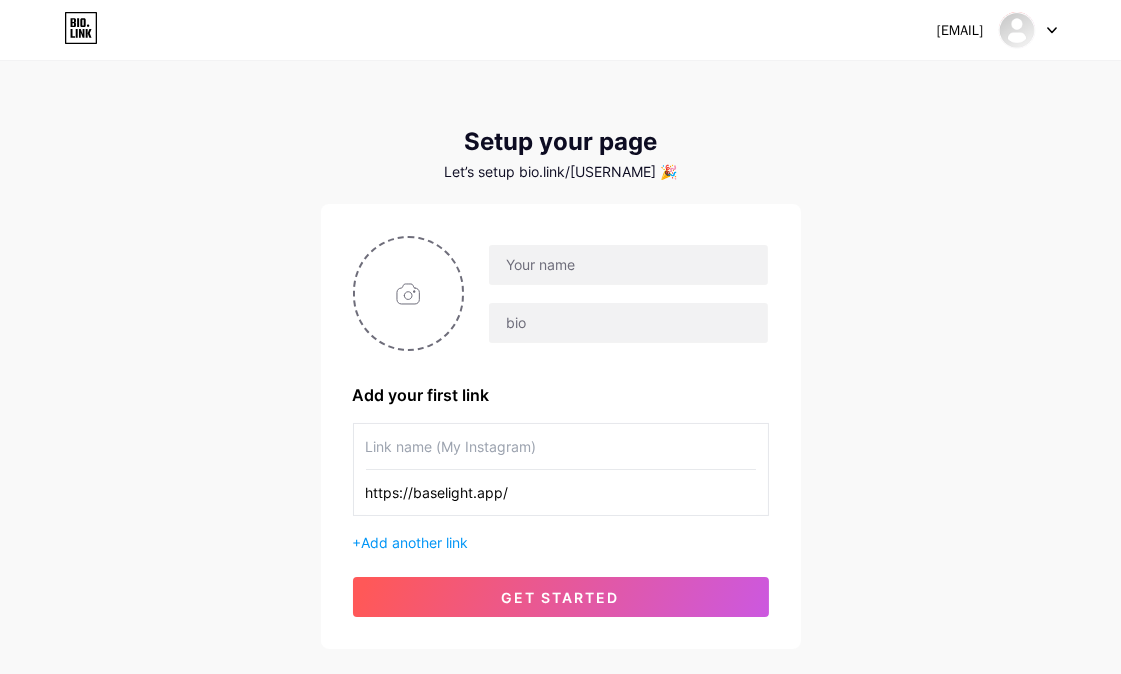 click on "Add your first link     https://baselight.app/
+  Add another link     get started" at bounding box center [561, 426] 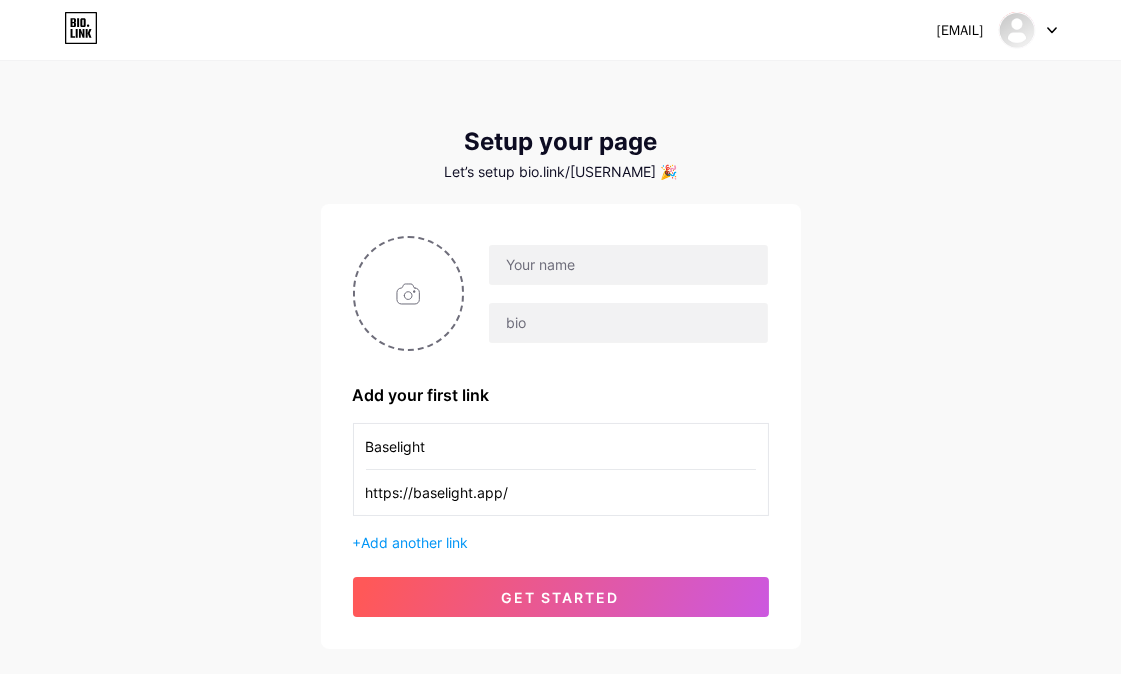 type on "Baselight" 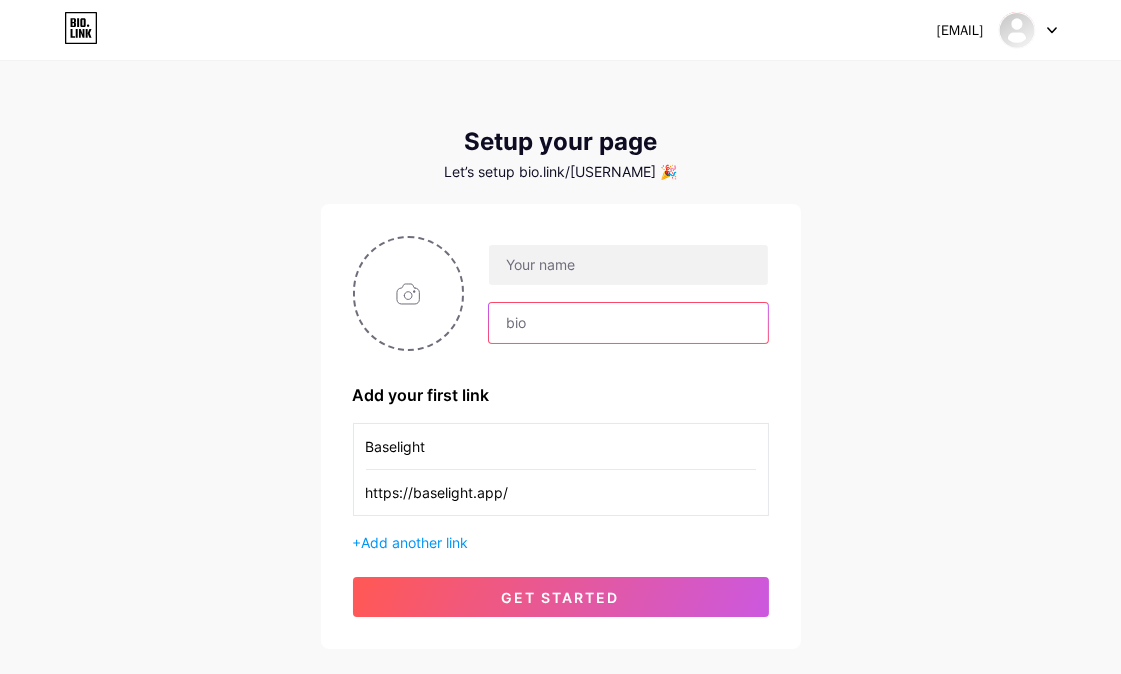 click at bounding box center (628, 323) 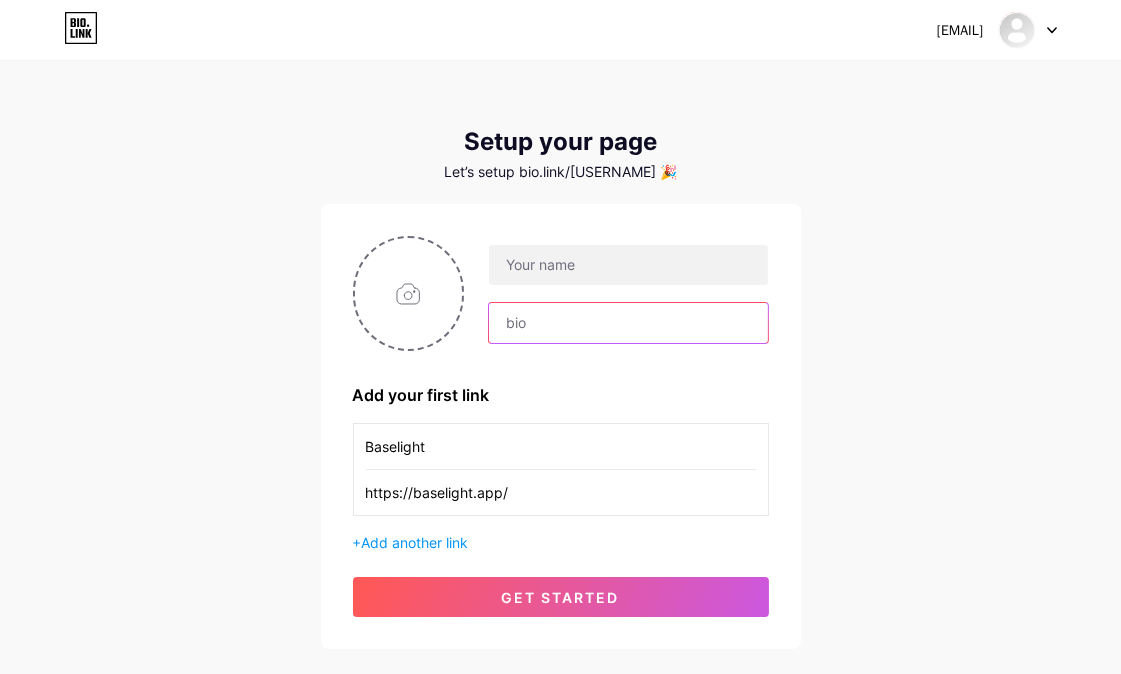 paste on "Baselight unlocks the power of data, combining openness, collaboration, and a community-" 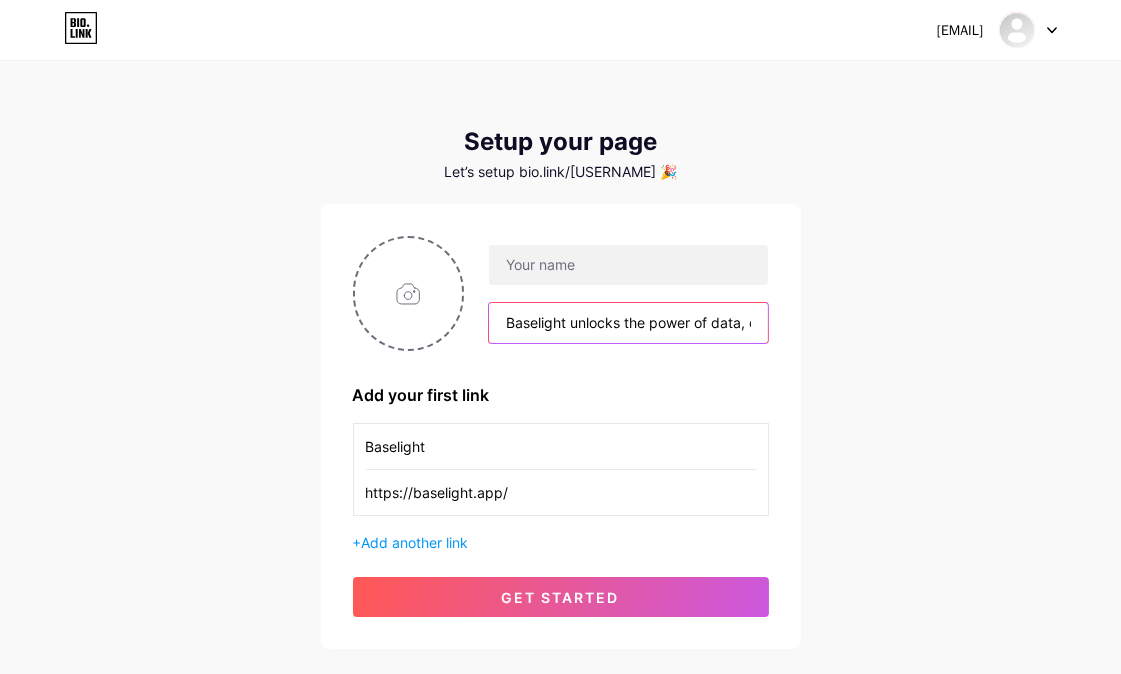 scroll, scrollTop: 0, scrollLeft: 360, axis: horizontal 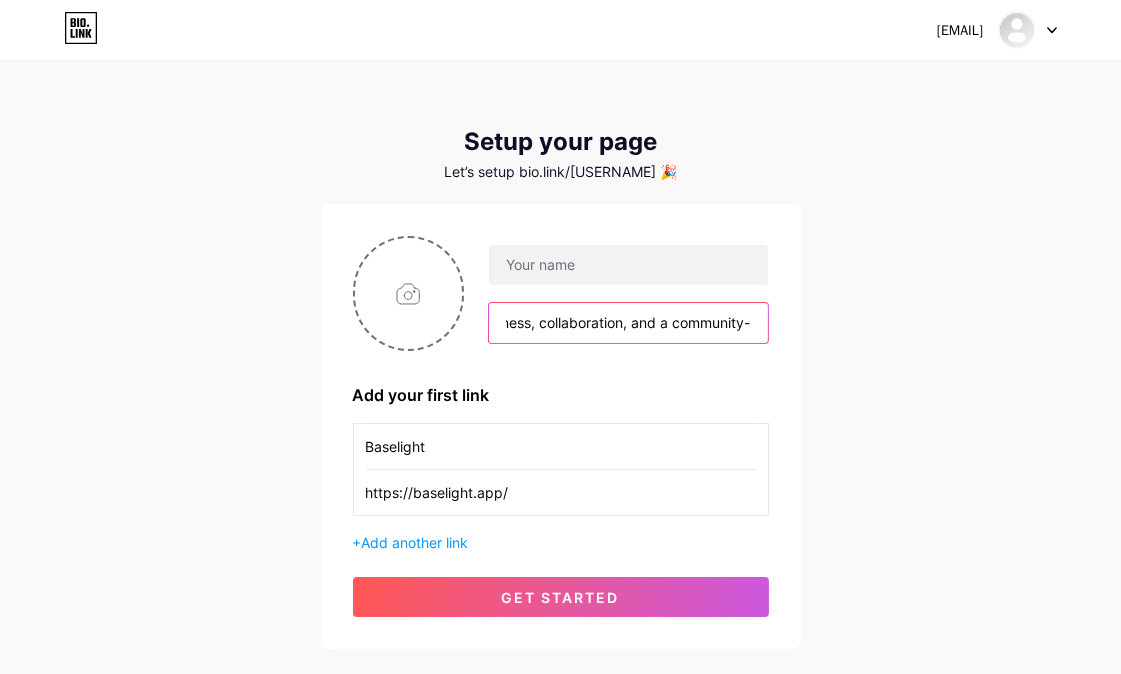 type on "Baselight unlocks the power of data, combining openness, collaboration, and a community-" 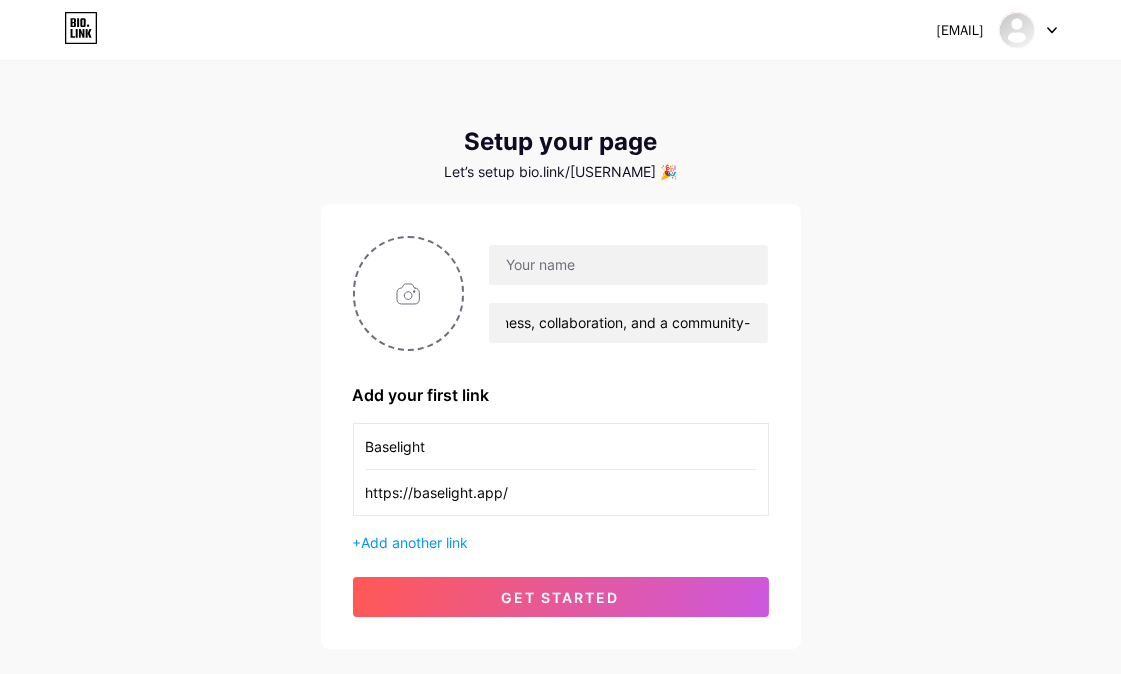 click on "[USERNAME]           Dashboard     Logout   Setup your page   Let’s setup bio.link/[USERNAME] 🎉                   Baselight unlocks the power of data, combining openness, collaboration, and a community-     Add your first link   Baselight   https://baselight.app/
+  Add another link     get started" at bounding box center (560, 356) 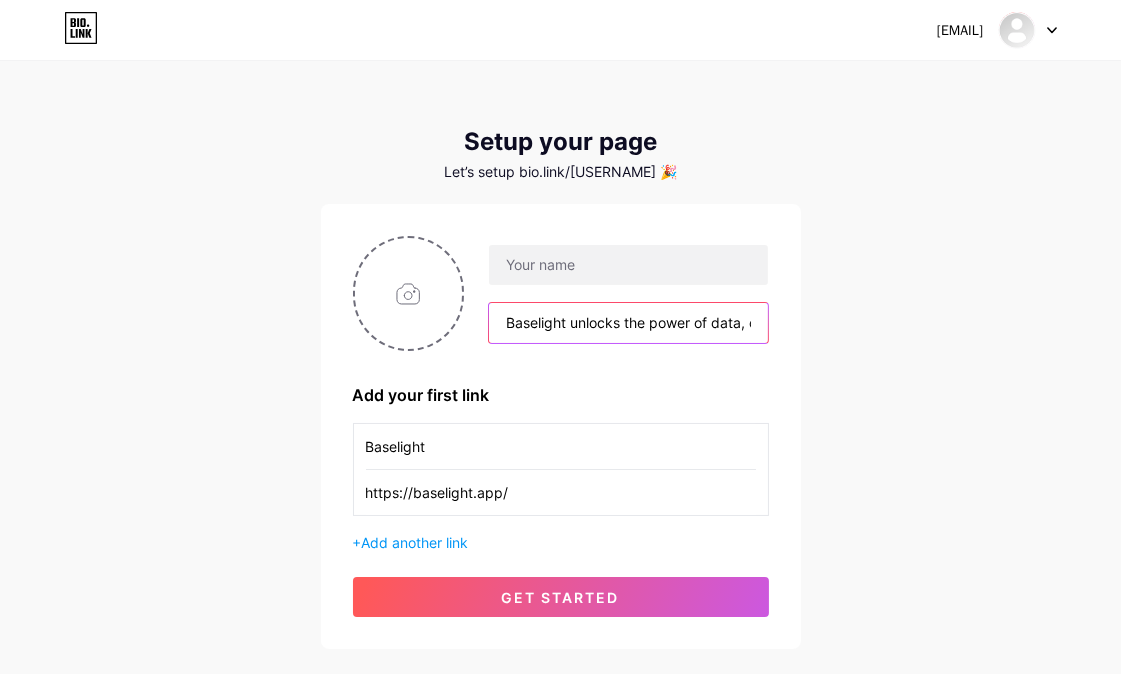 click on "Baselight unlocks the power of data, combining openness, collaboration, and a community-" at bounding box center (628, 323) 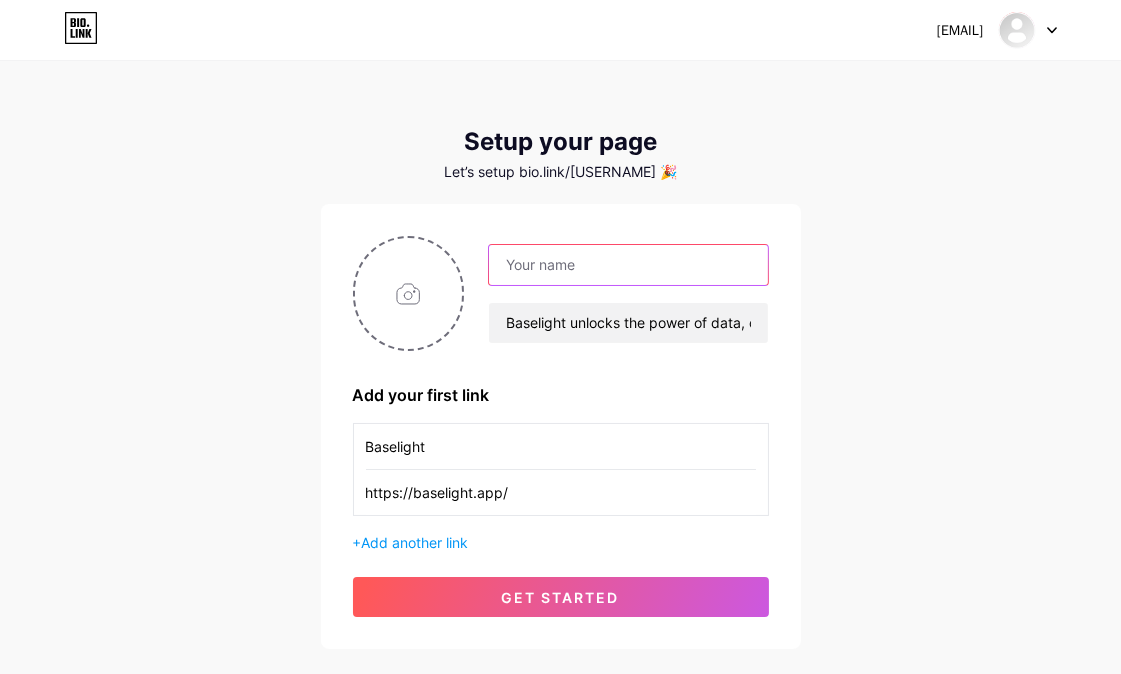 click at bounding box center [628, 265] 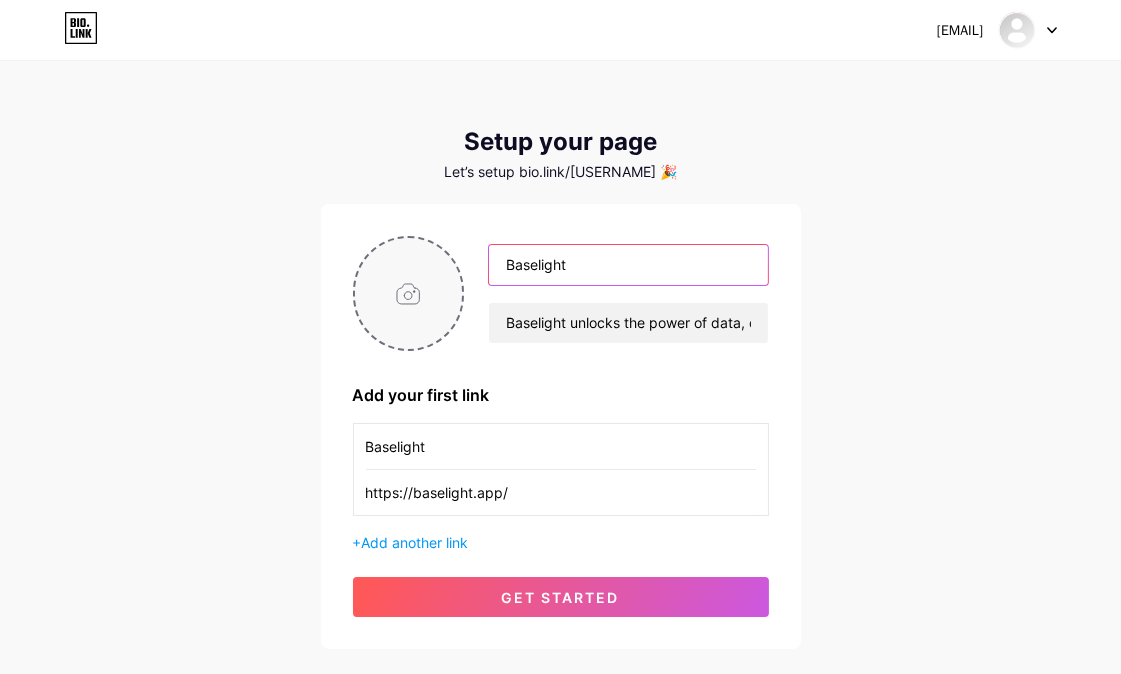 type on "Baselight" 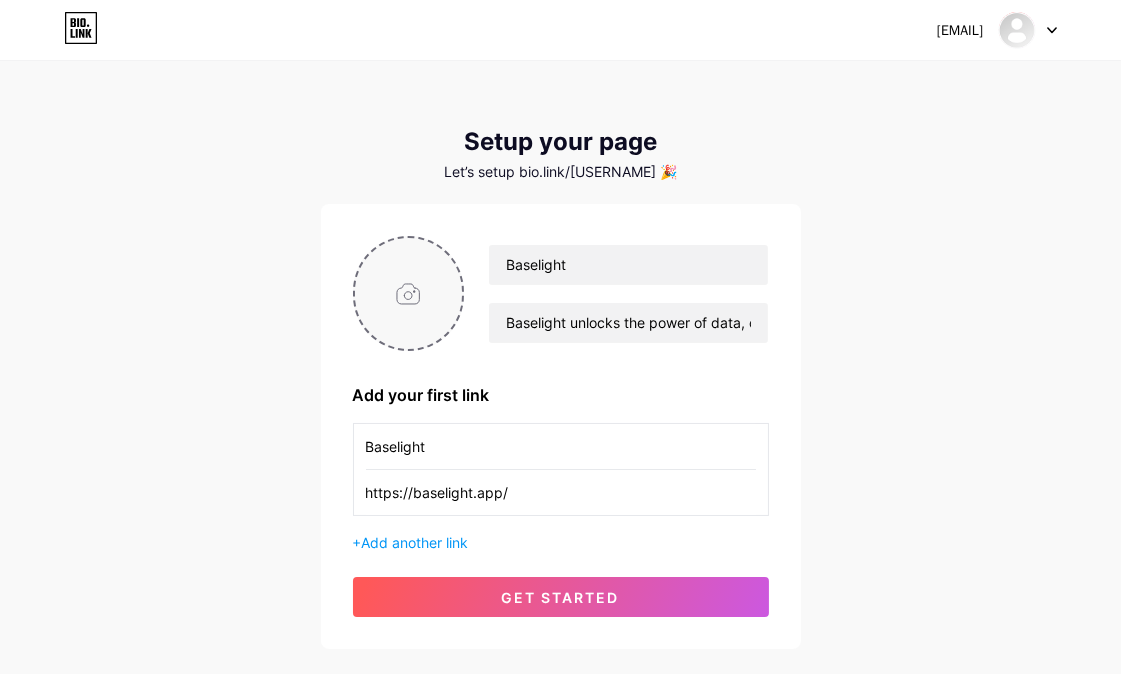 click at bounding box center (409, 293) 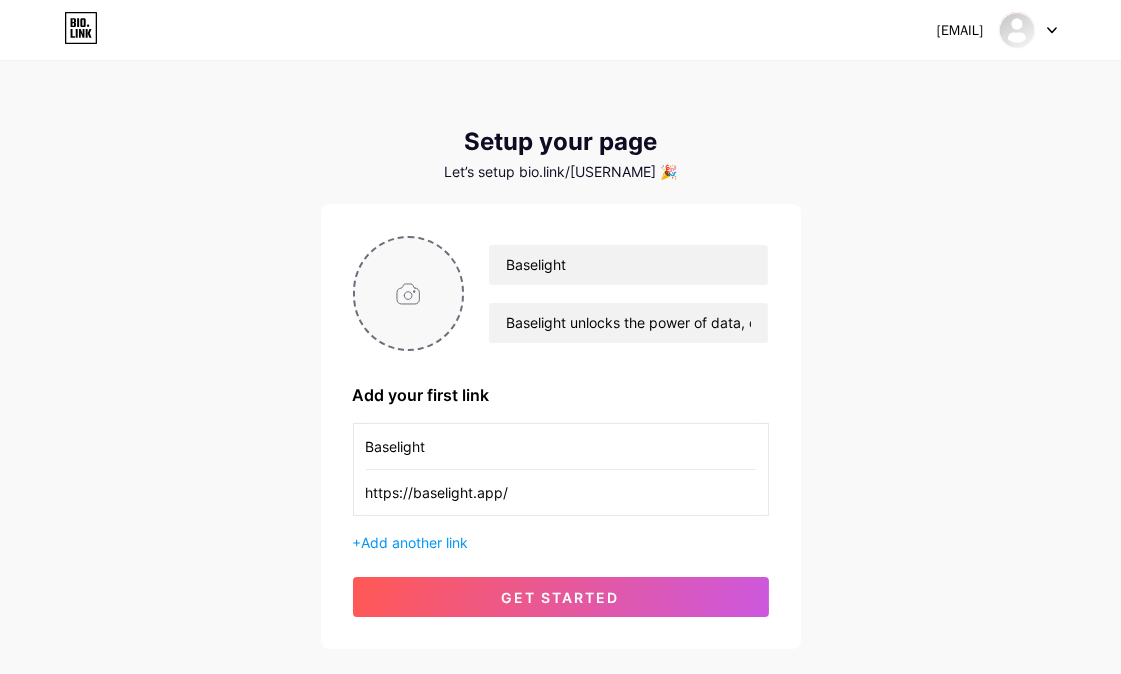 type on "C:\fakepath\[FILENAME].jpg" 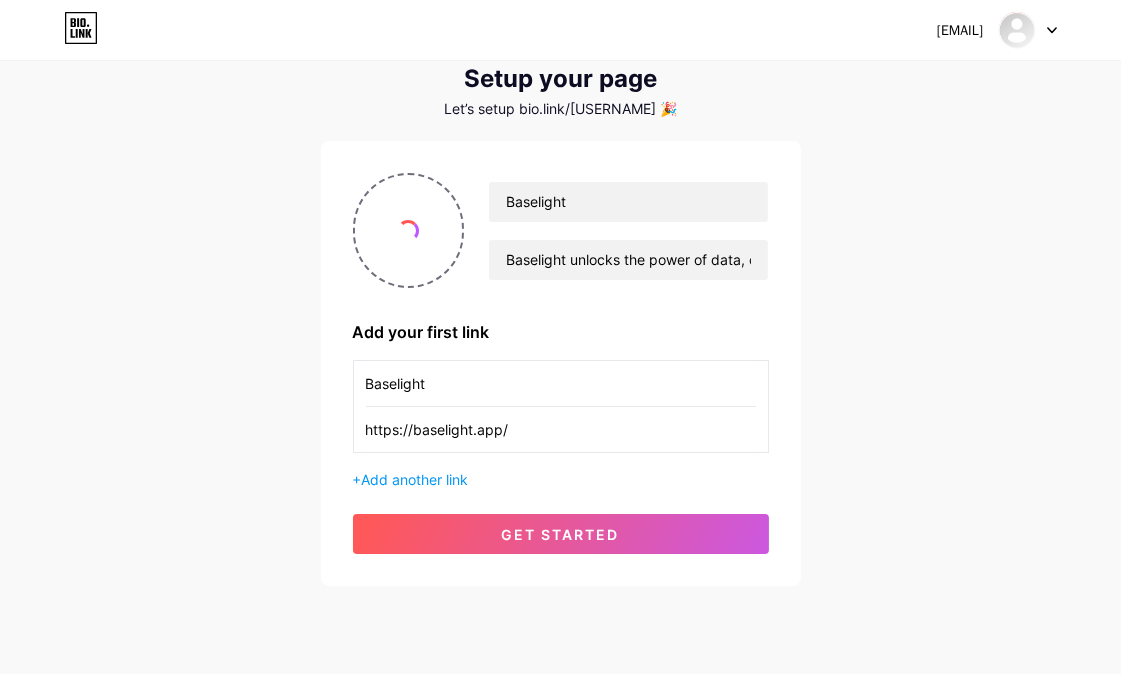 scroll, scrollTop: 111, scrollLeft: 0, axis: vertical 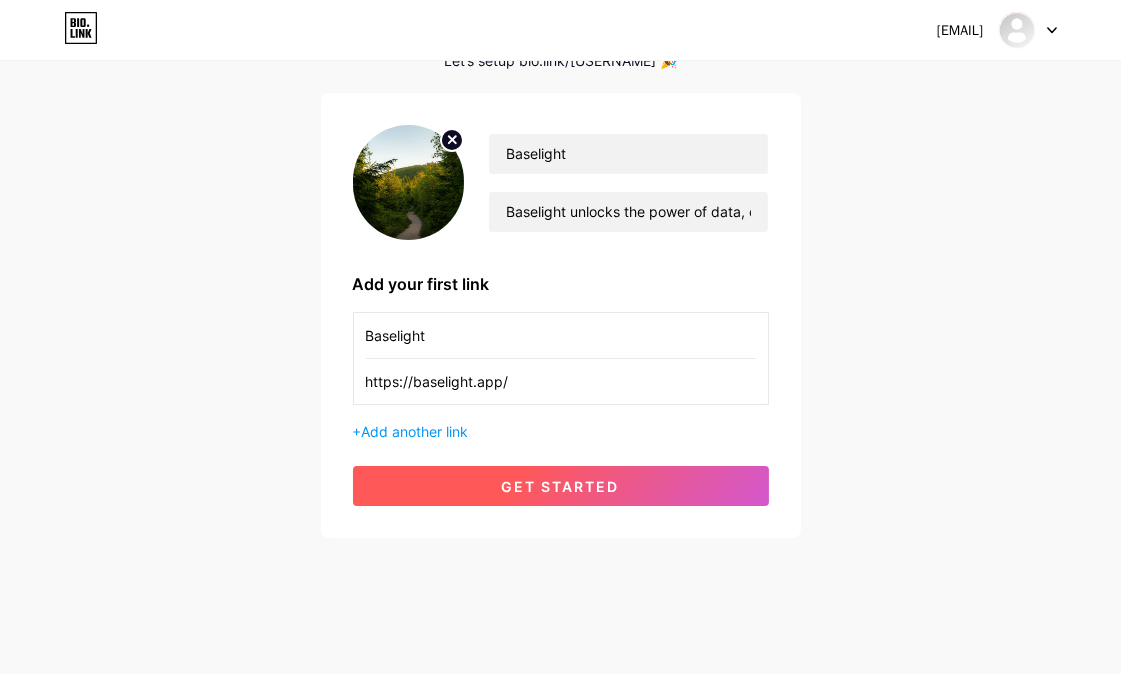 click on "get started" at bounding box center (561, 486) 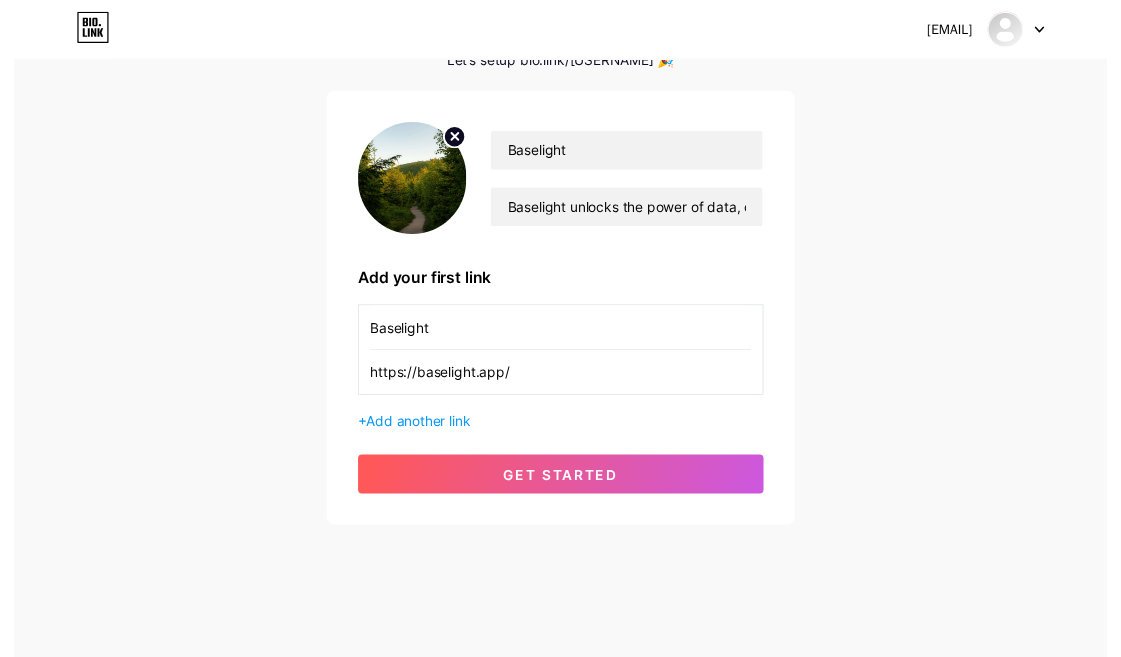scroll, scrollTop: 0, scrollLeft: 0, axis: both 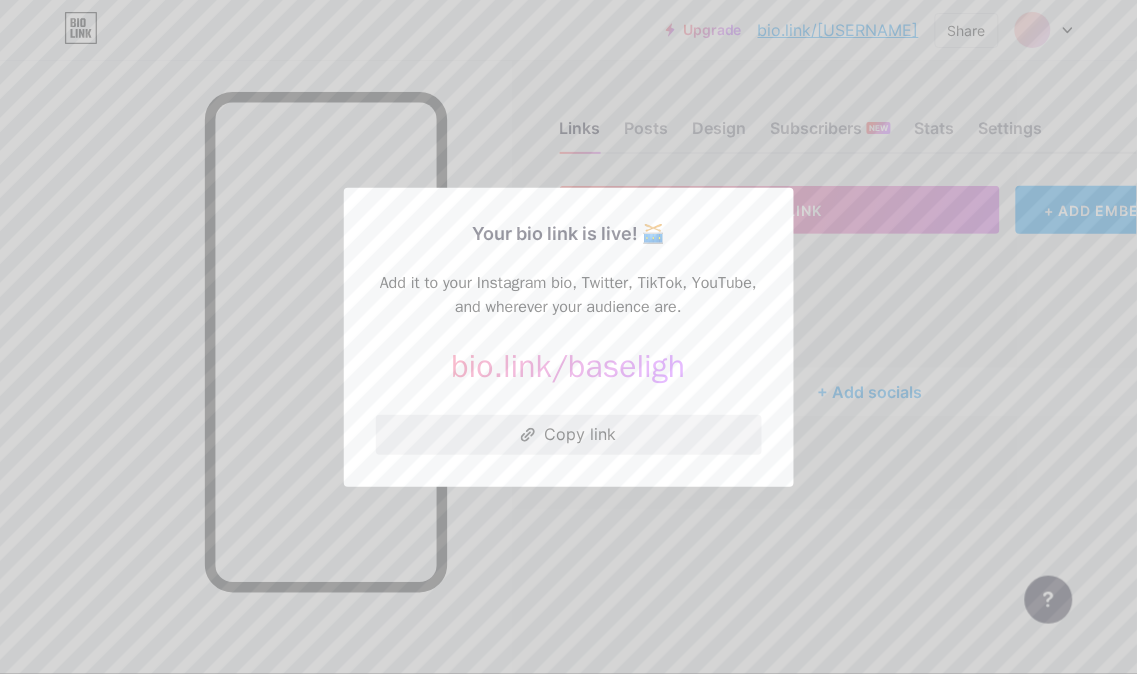 click on "Copy link" at bounding box center [569, 435] 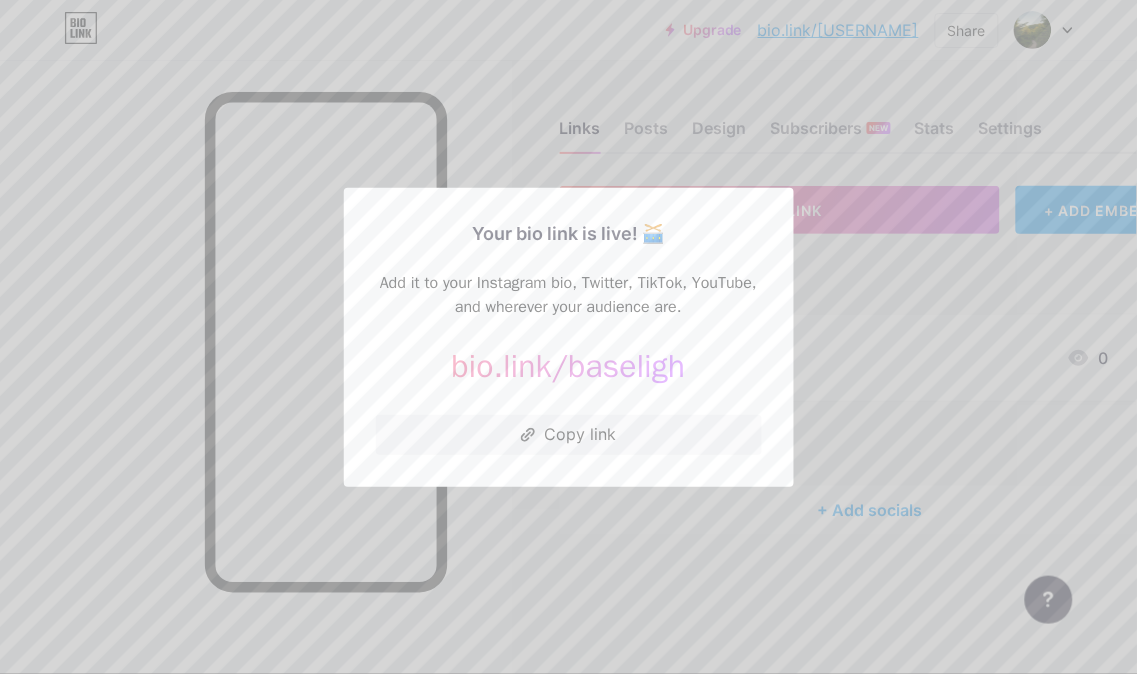 click at bounding box center (568, 337) 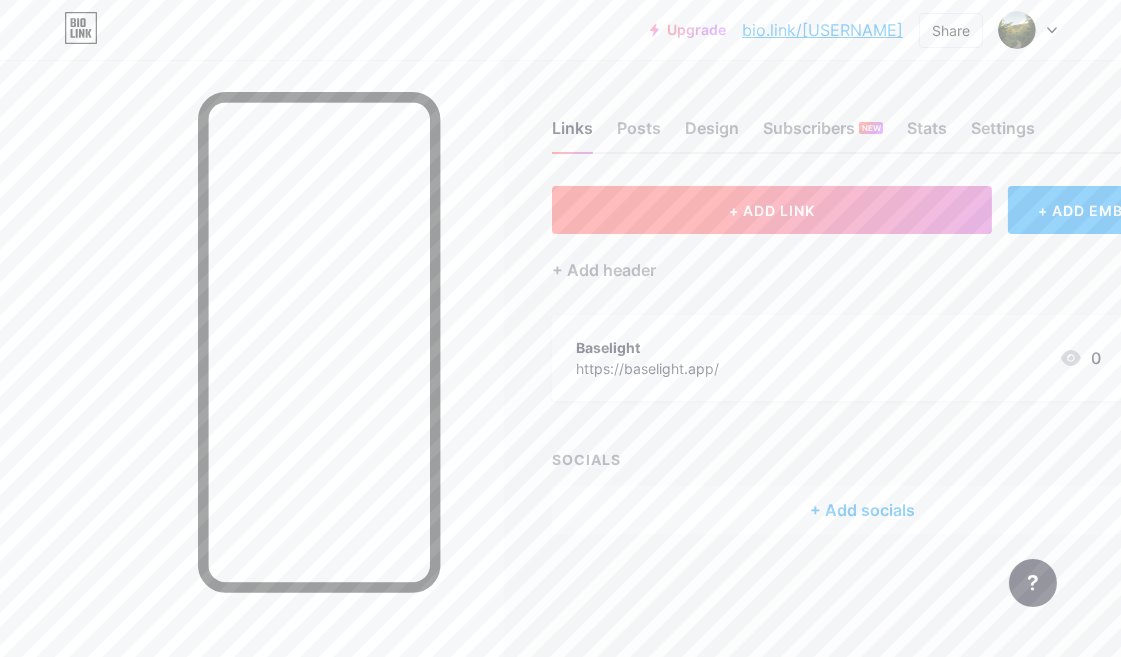 click on "+ ADD LINK" at bounding box center (772, 210) 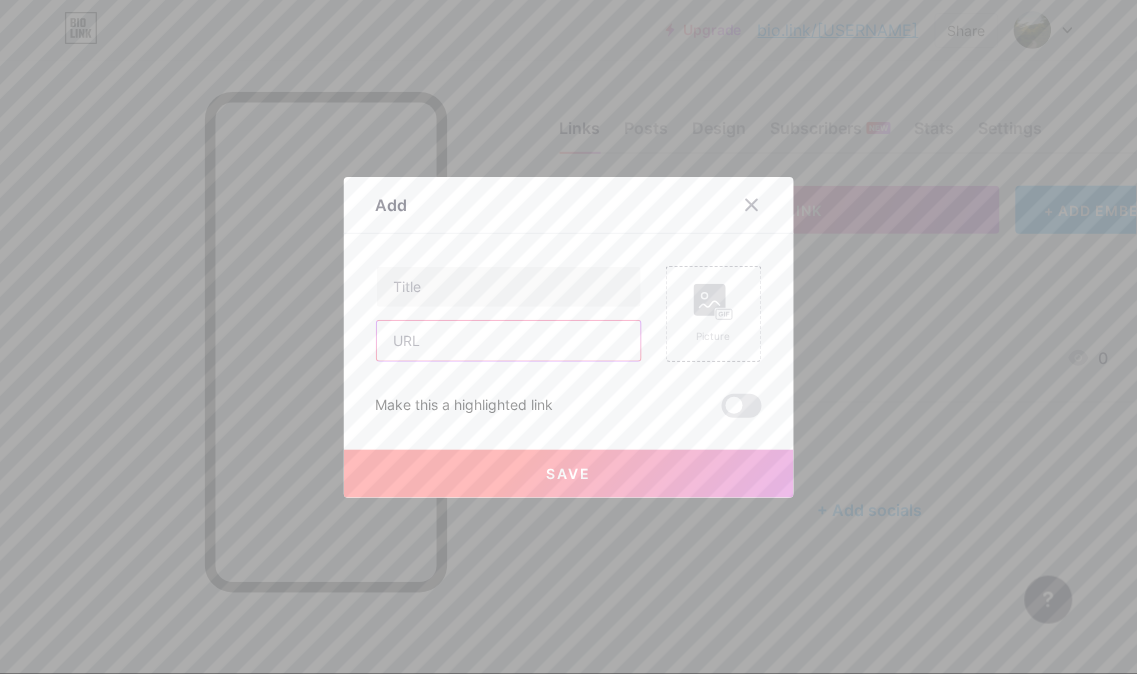 drag, startPoint x: 495, startPoint y: 341, endPoint x: 500, endPoint y: 357, distance: 16.763054 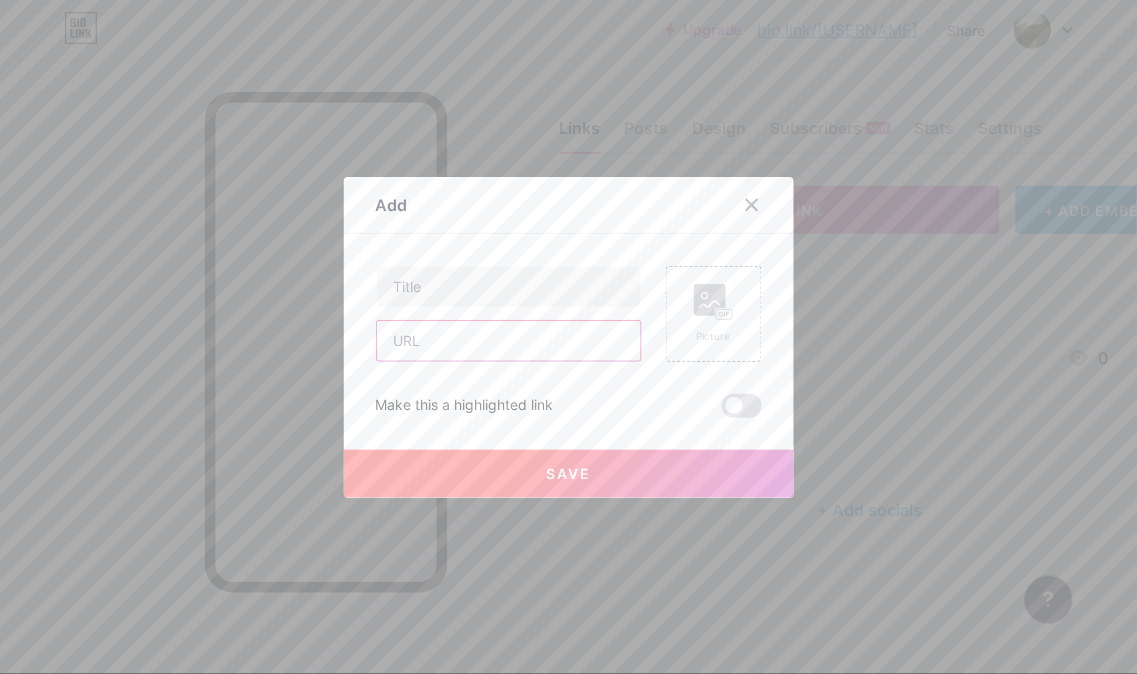 click at bounding box center [509, 341] 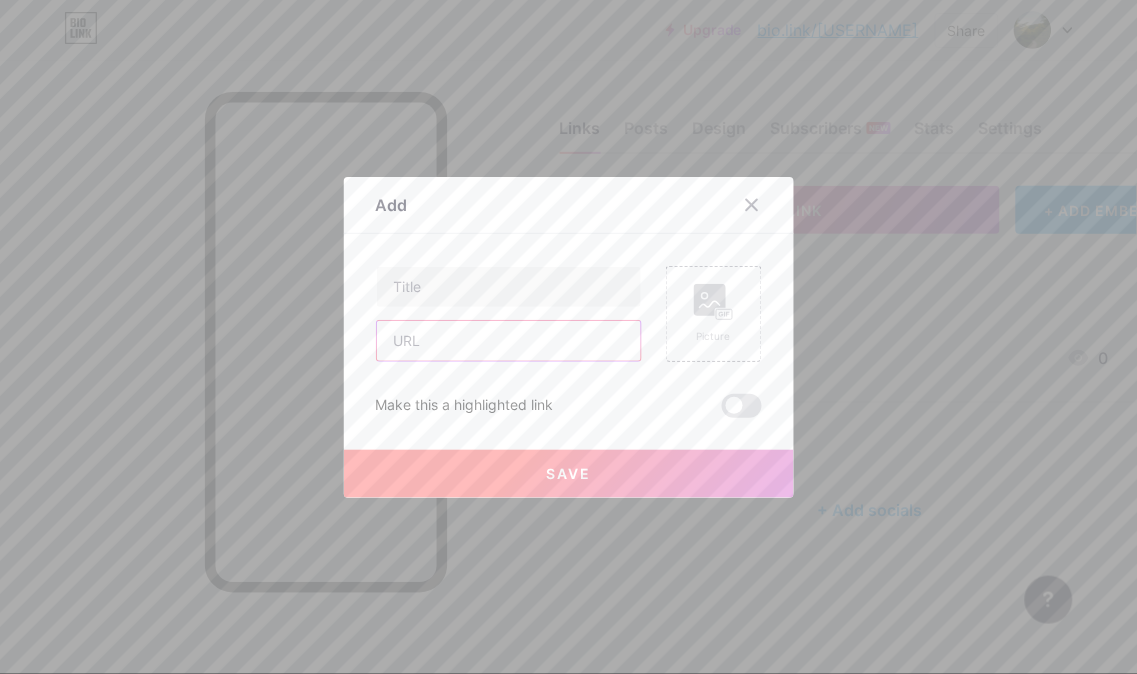 type on "https://www.seocopilot.com/" 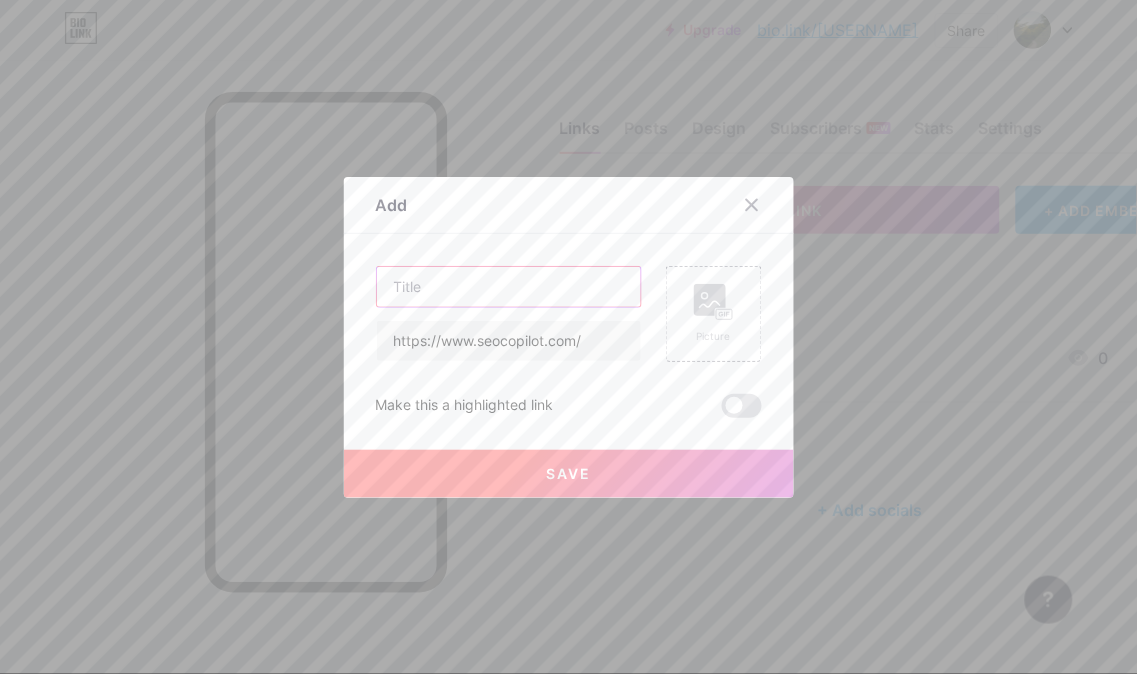 click at bounding box center (509, 287) 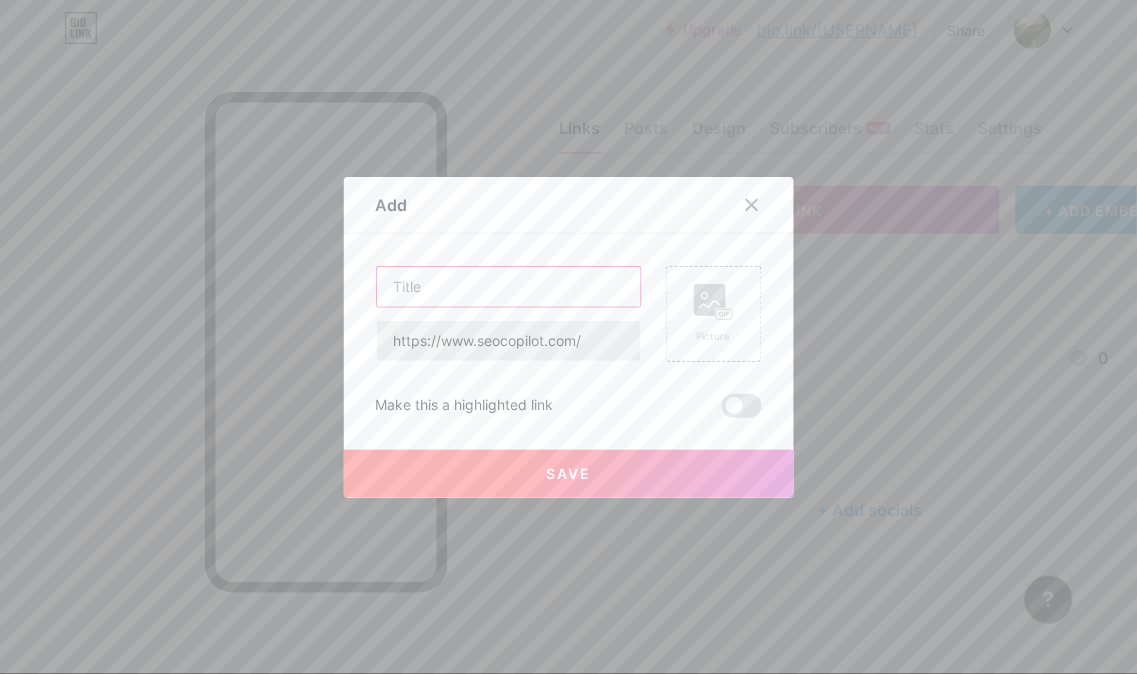 paste on "Baselight" 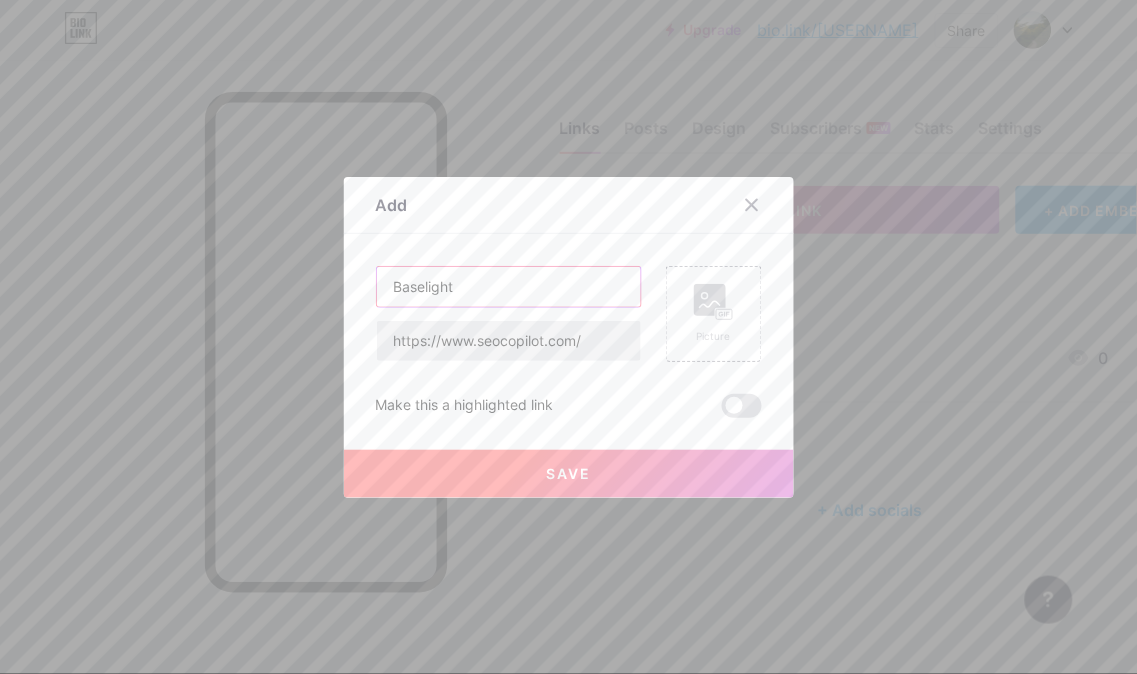type on "Baselight" 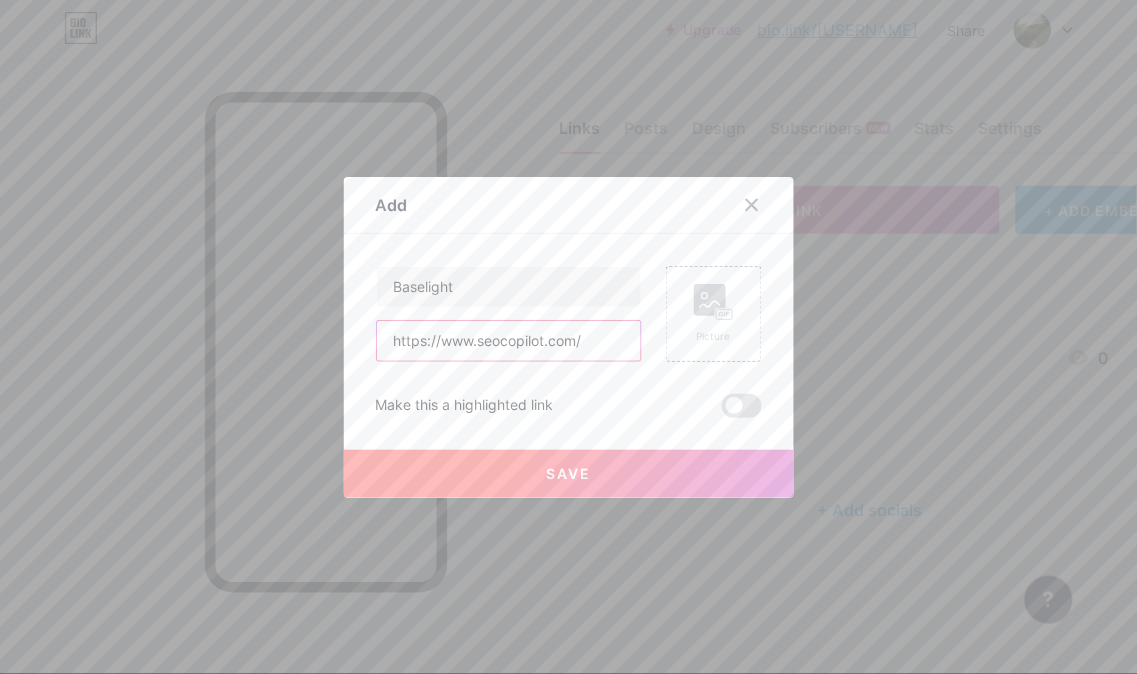 click on "https://www.seocopilot.com/" at bounding box center (509, 341) 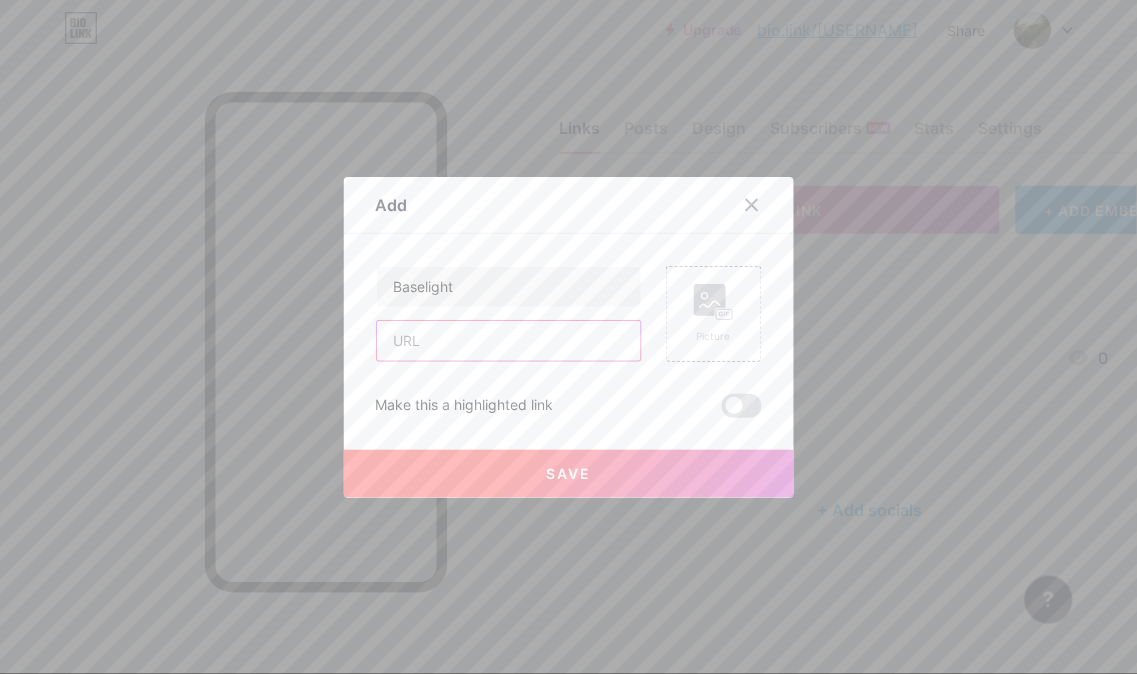 click at bounding box center (509, 341) 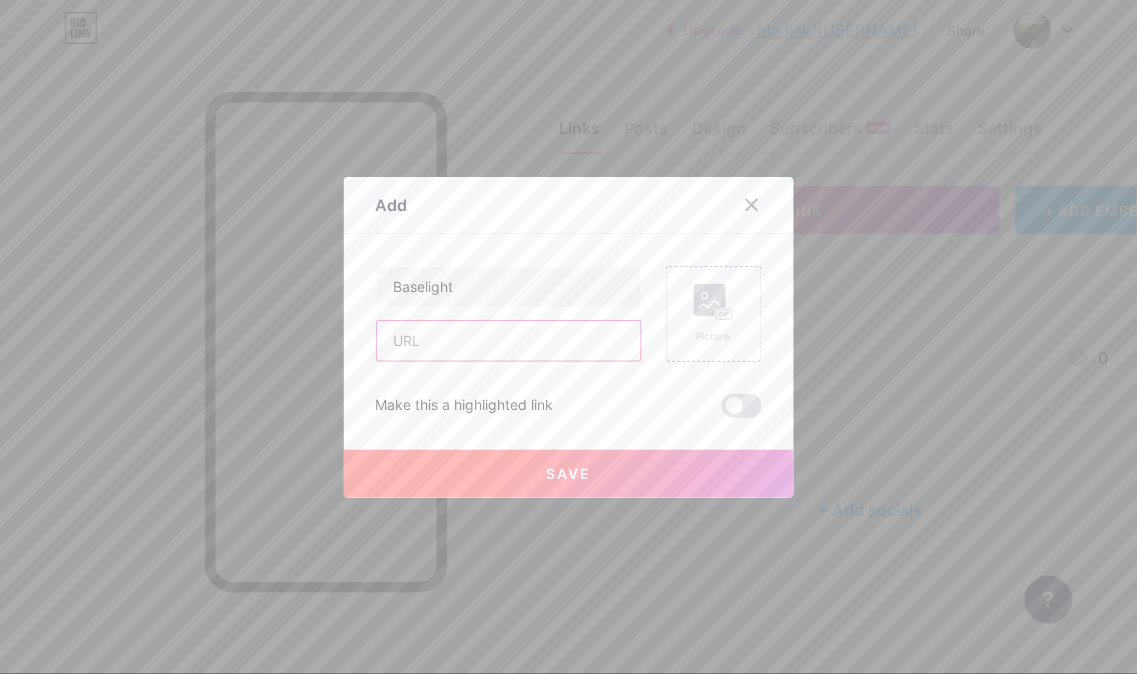 type on "https://baselight.app/" 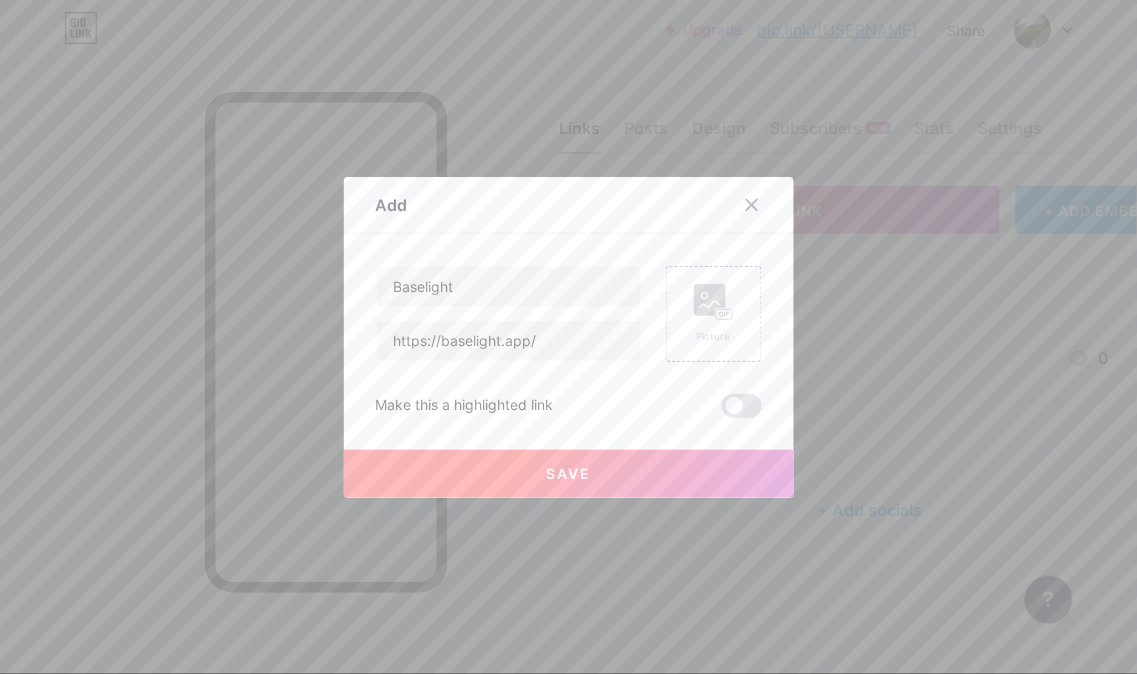 click on "Save" at bounding box center [568, 473] 